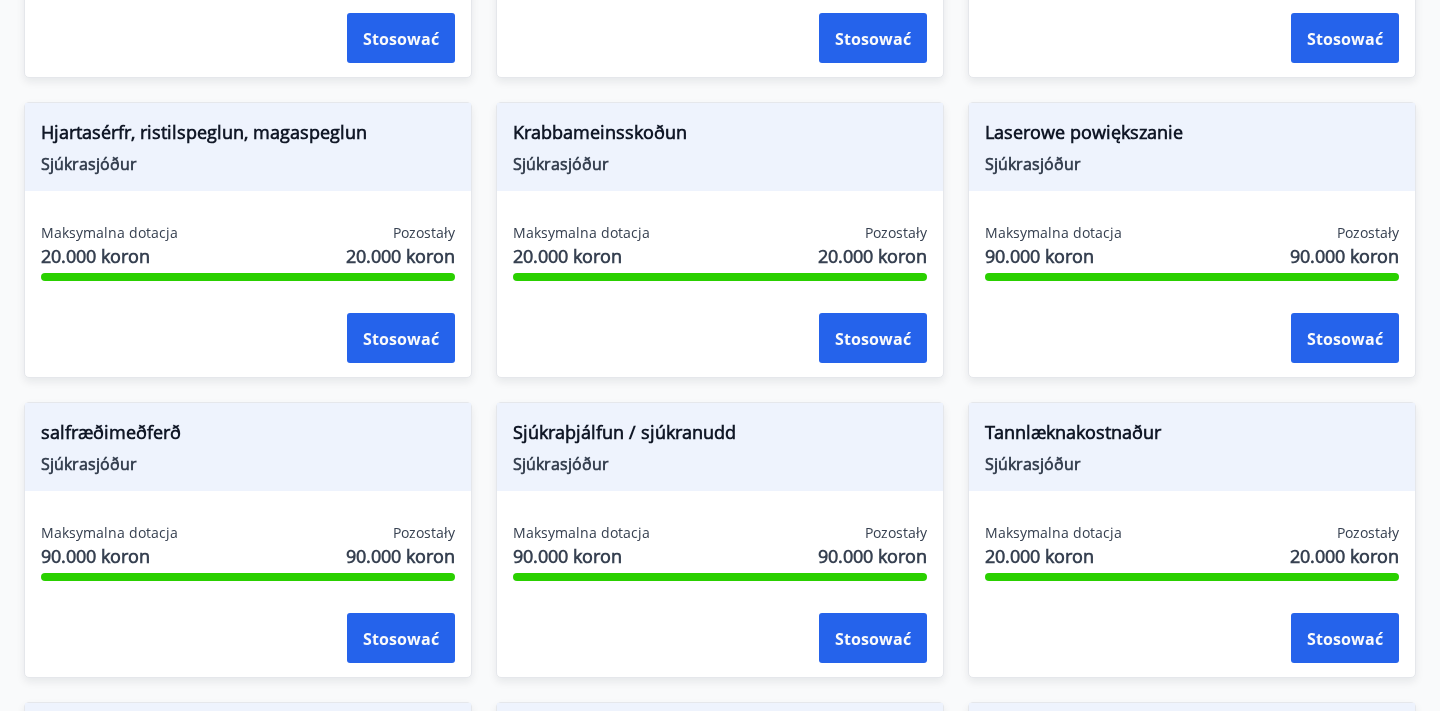 scroll, scrollTop: 1437, scrollLeft: 0, axis: vertical 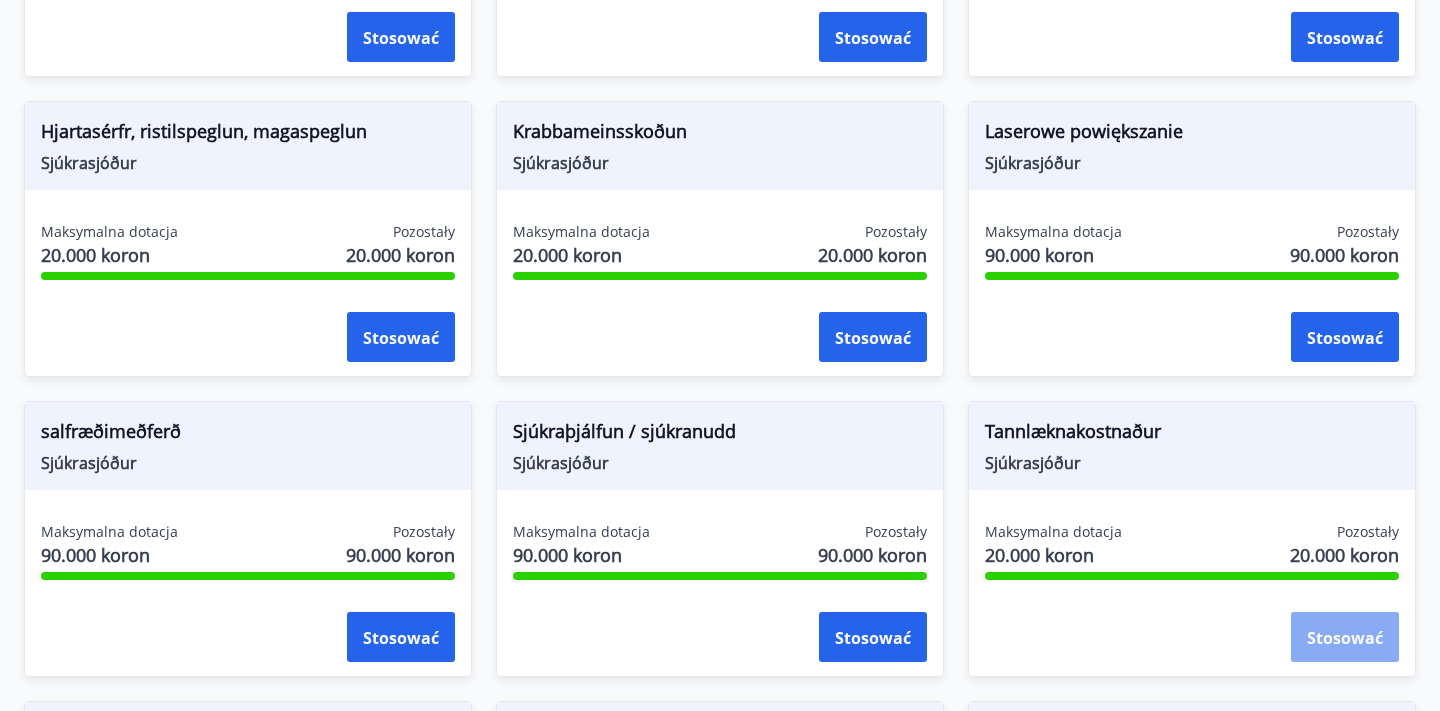 click on "Stosować" at bounding box center (1345, 638) 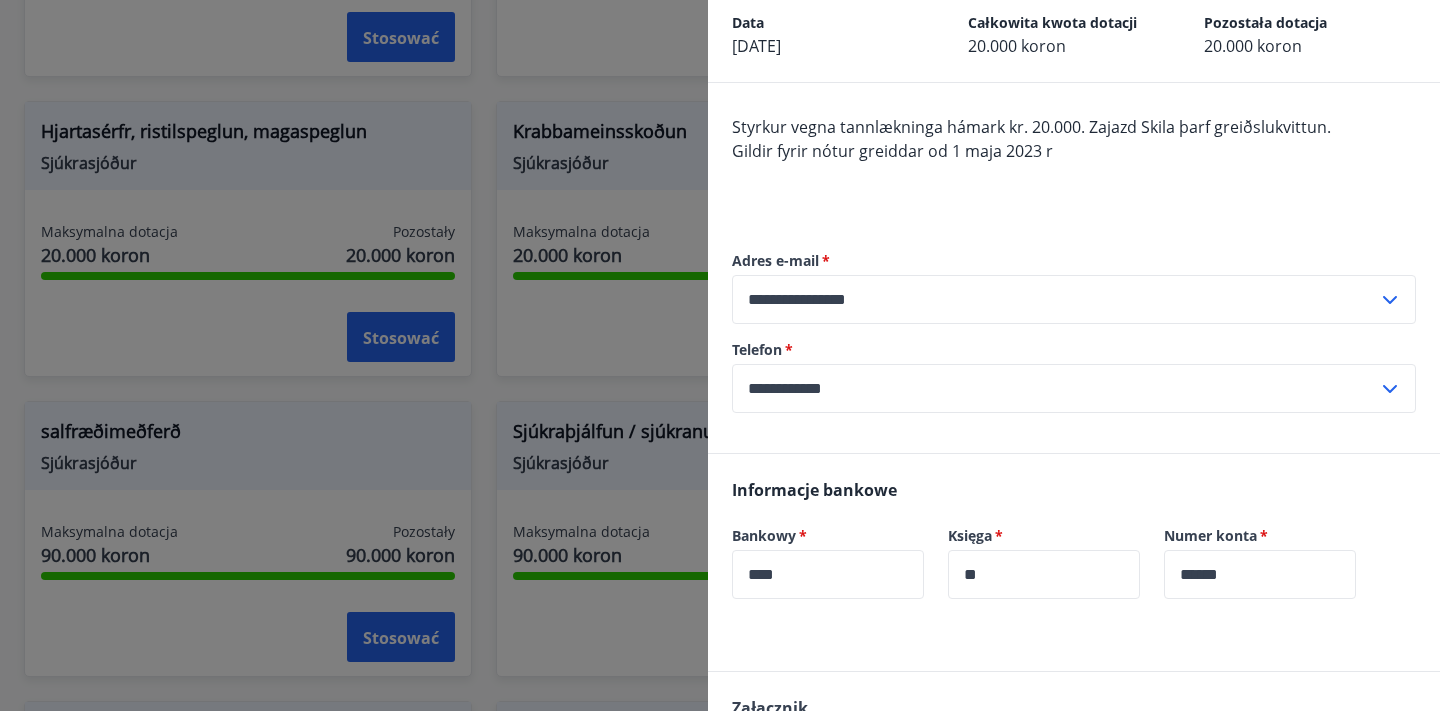 scroll, scrollTop: 0, scrollLeft: 0, axis: both 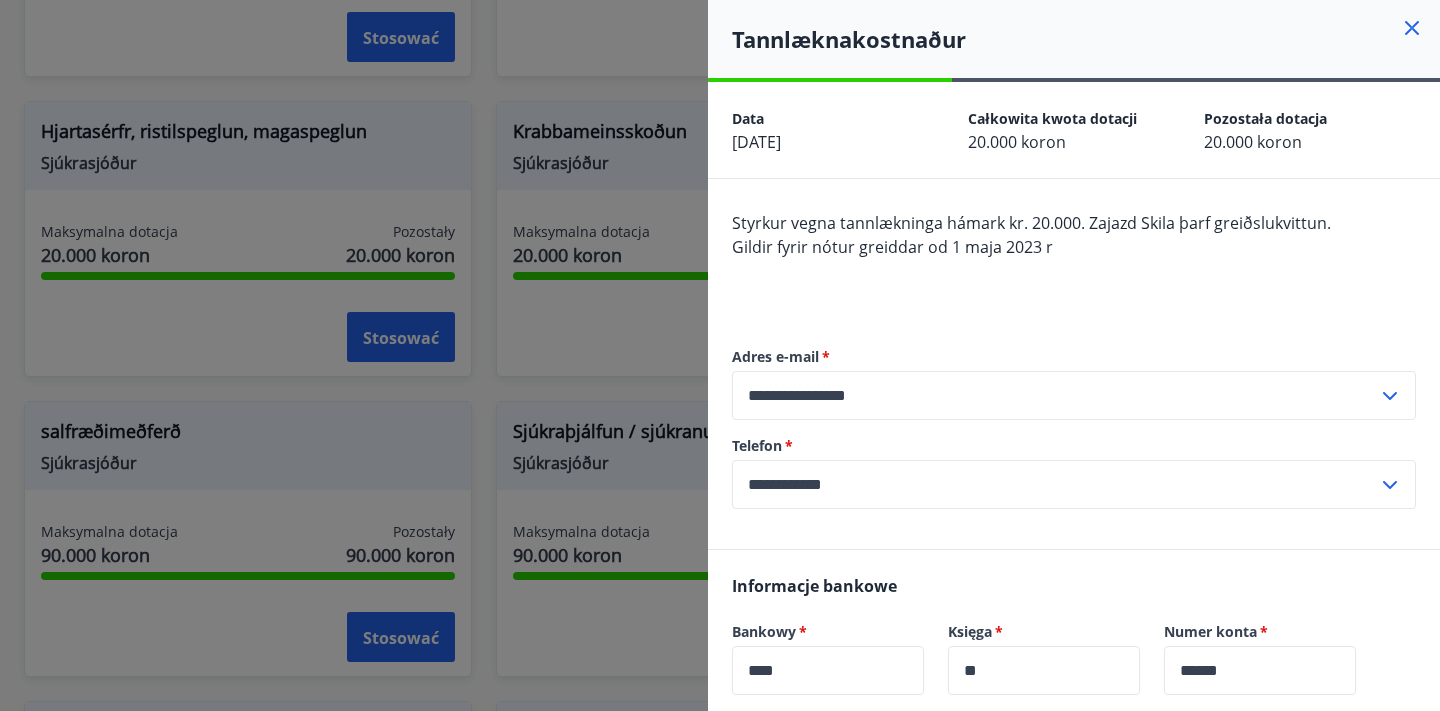click at bounding box center [720, 355] 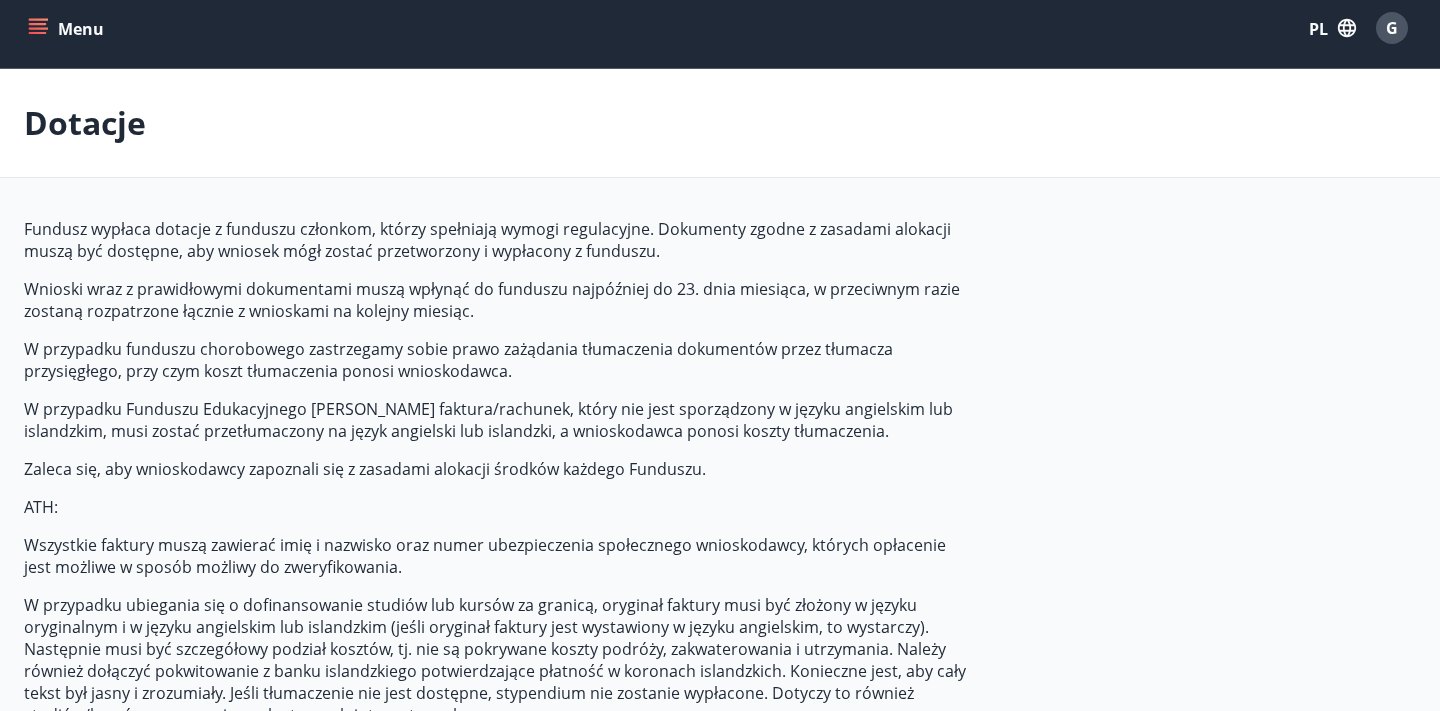 scroll, scrollTop: 0, scrollLeft: 0, axis: both 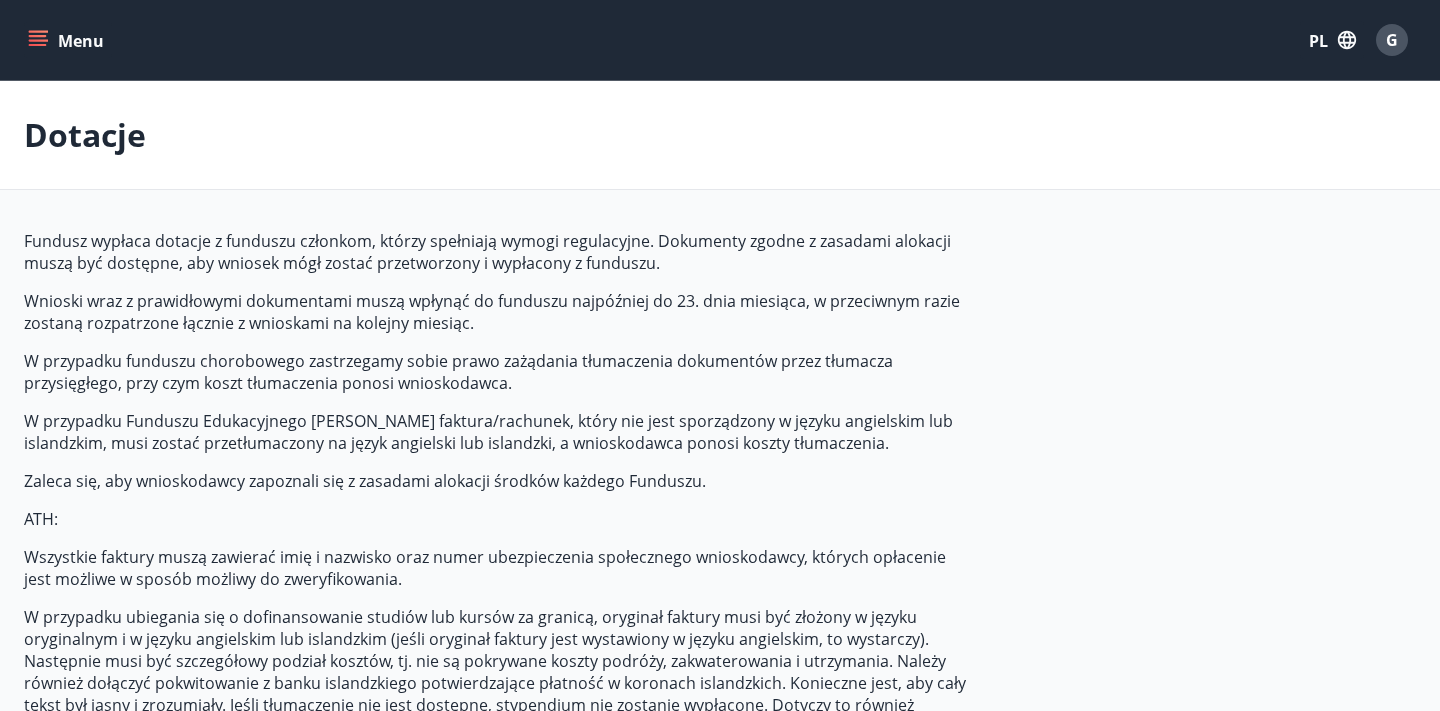 click 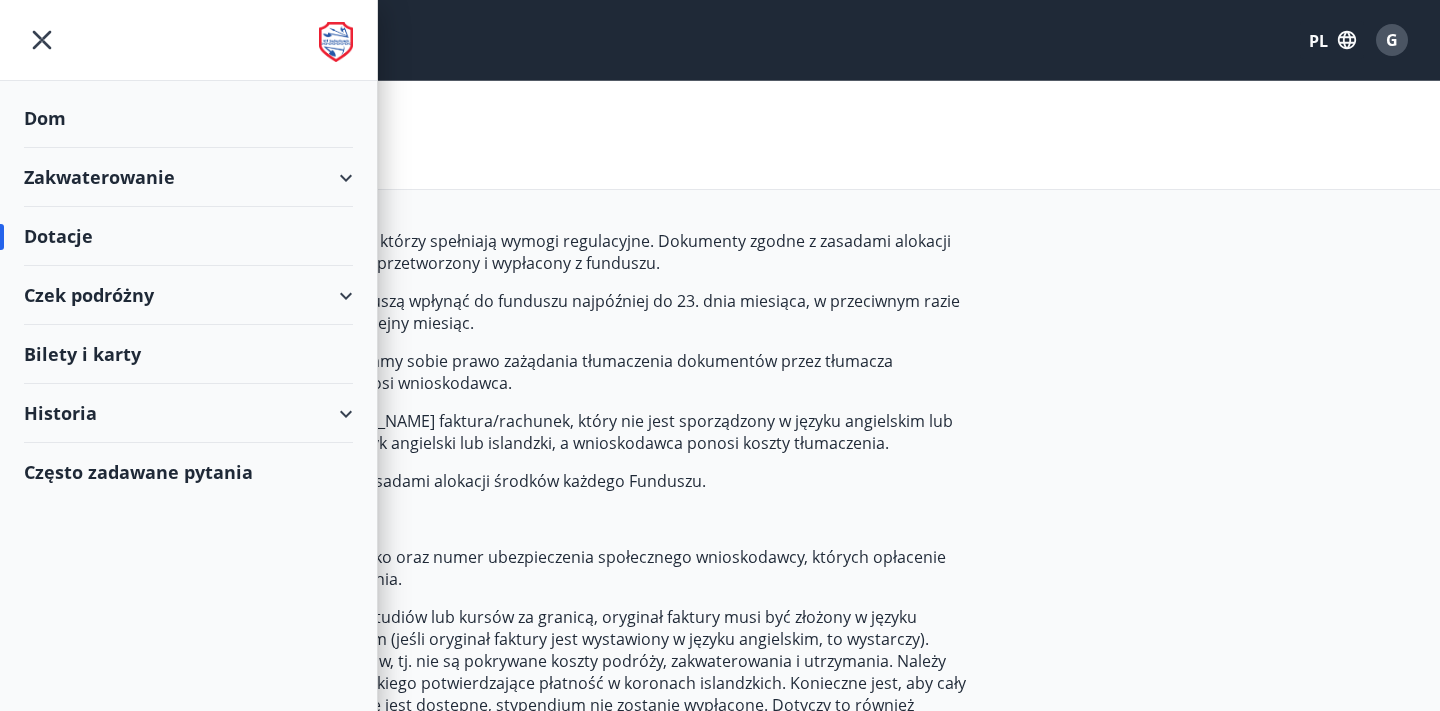 click on "Bilety i karty" at bounding box center [82, 354] 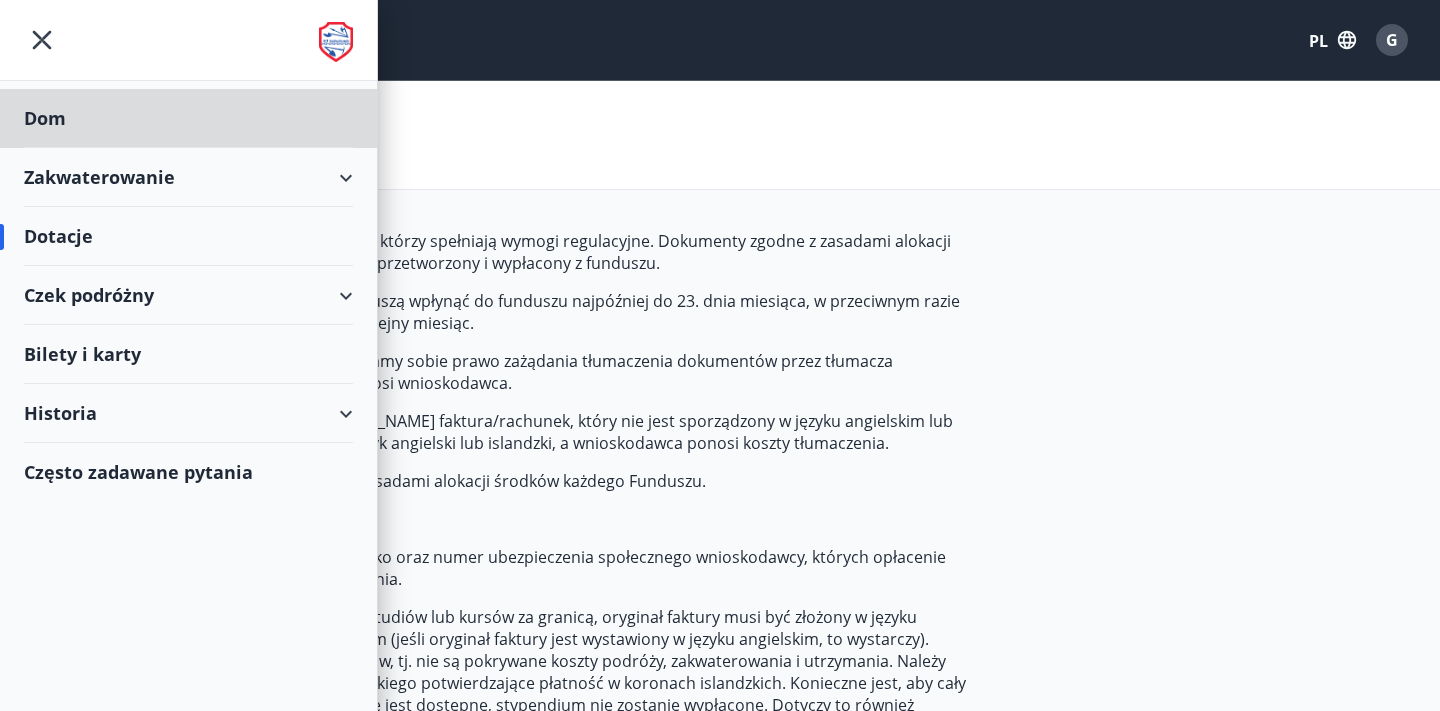 click on "Dotacje" at bounding box center [188, 236] 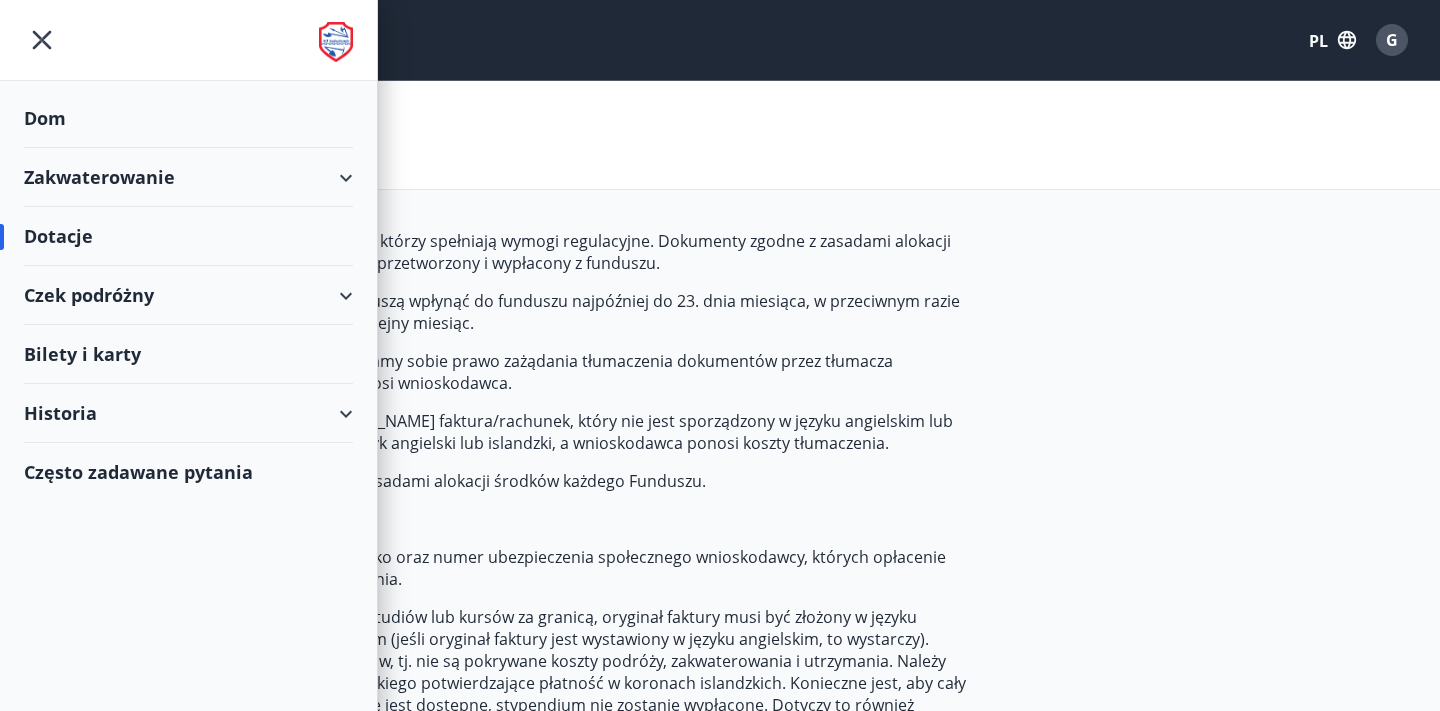 click on "Dotacje" at bounding box center [58, 236] 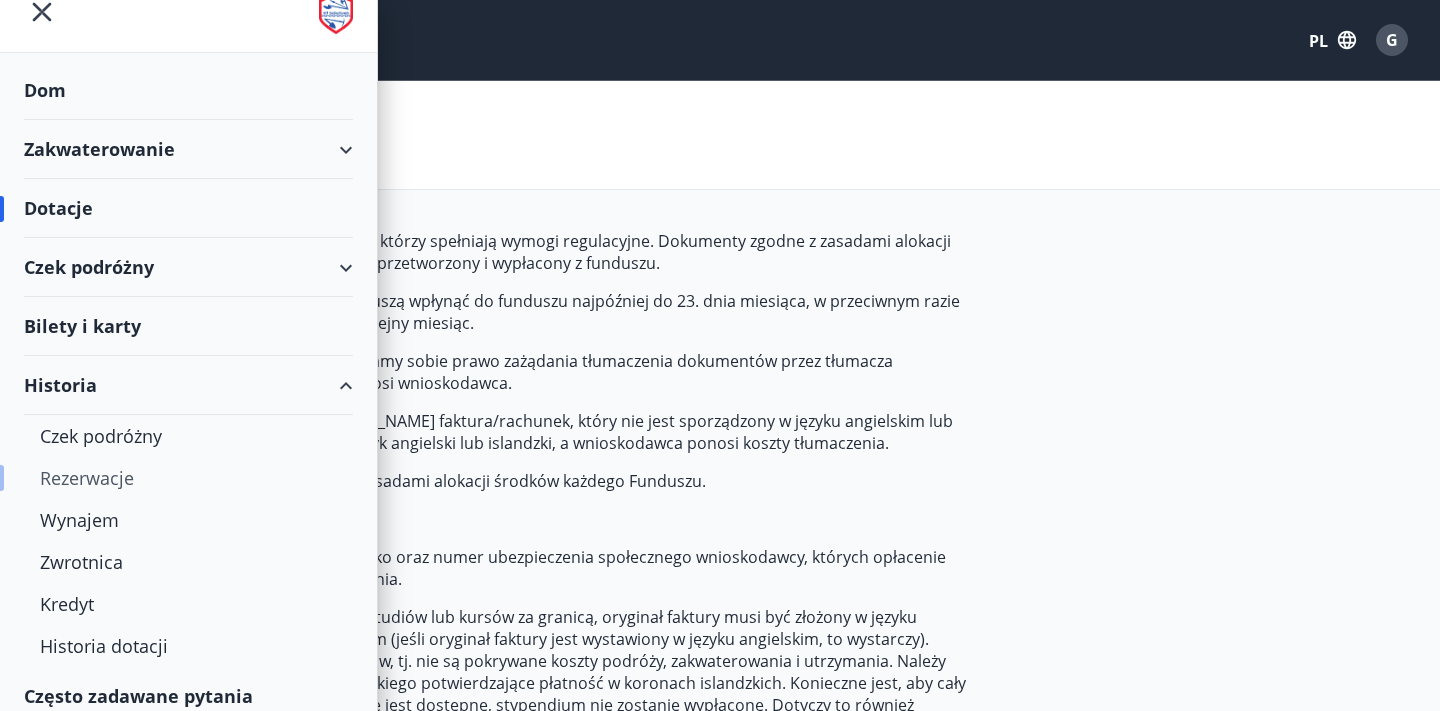 scroll, scrollTop: 0, scrollLeft: 0, axis: both 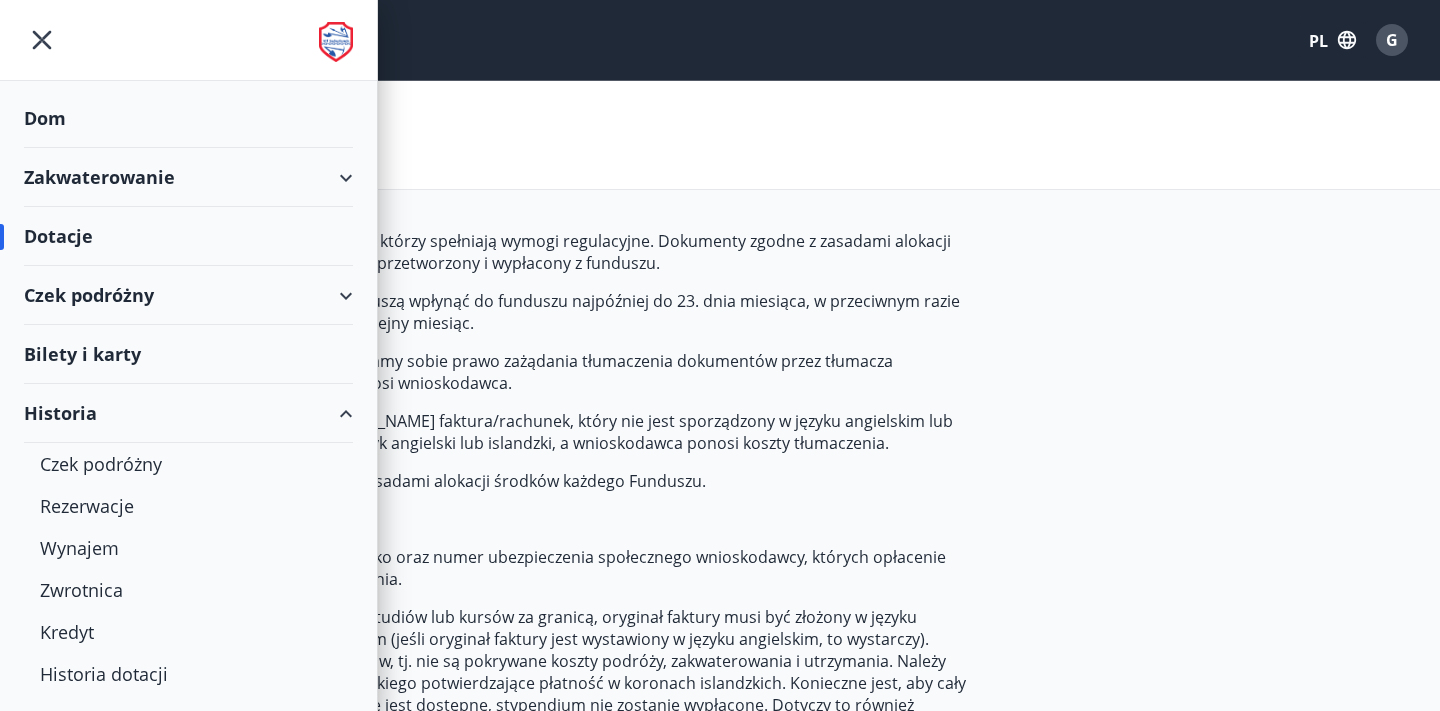 click on "Zakwaterowanie" at bounding box center [188, 177] 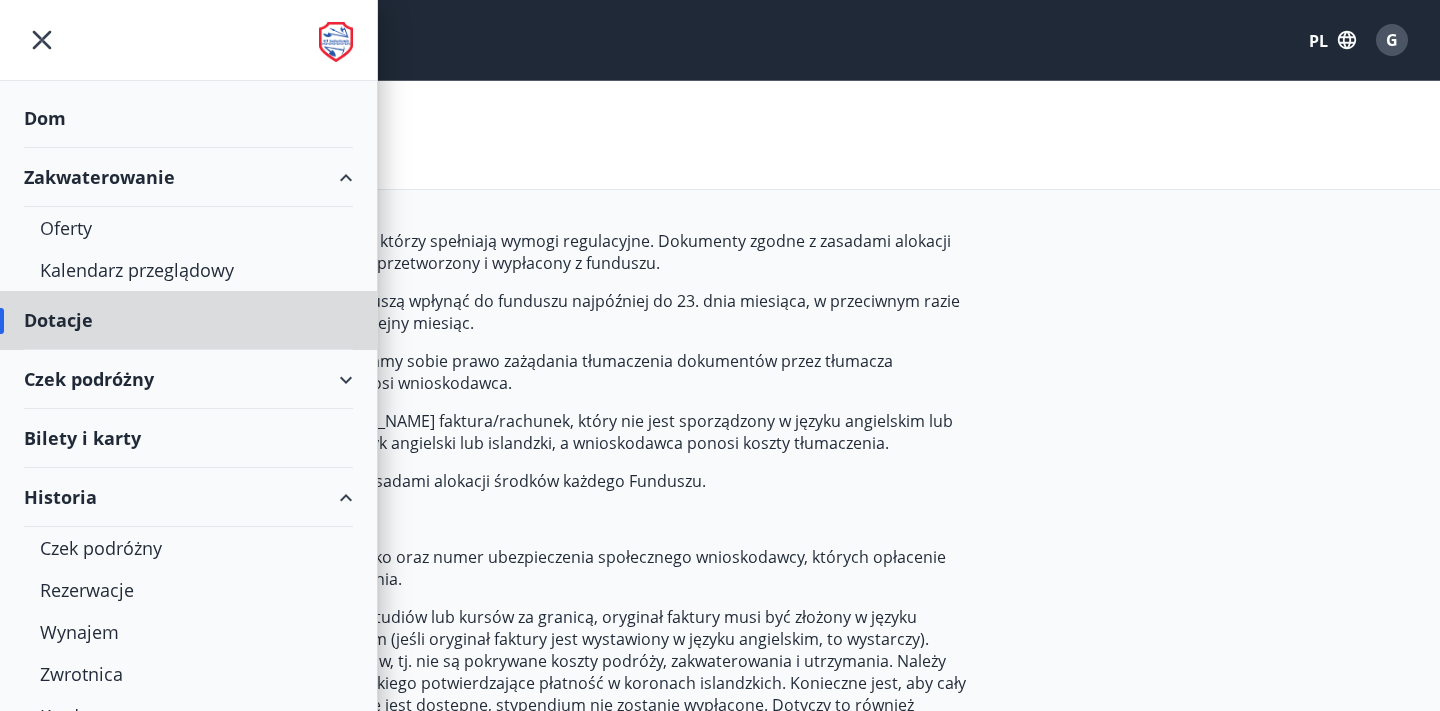 click on "Dom" at bounding box center (188, 118) 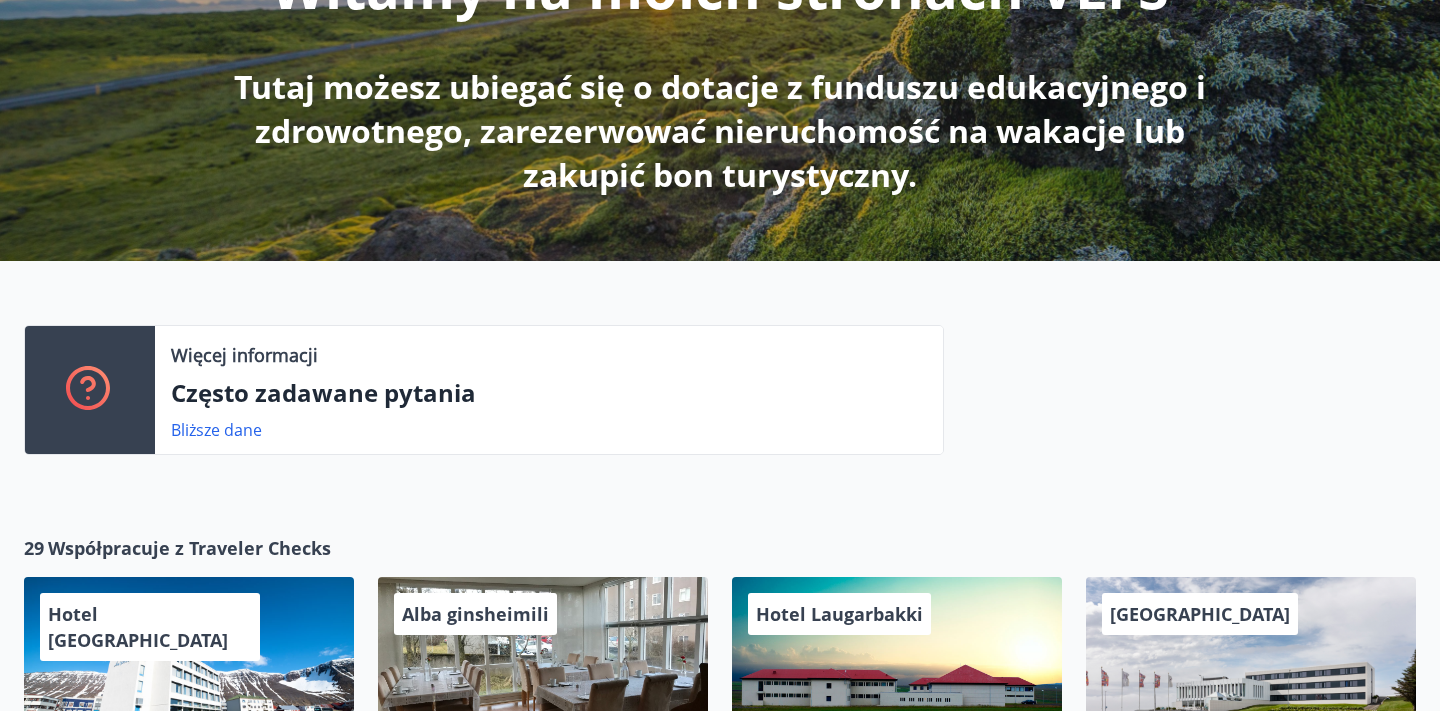 scroll, scrollTop: 327, scrollLeft: 0, axis: vertical 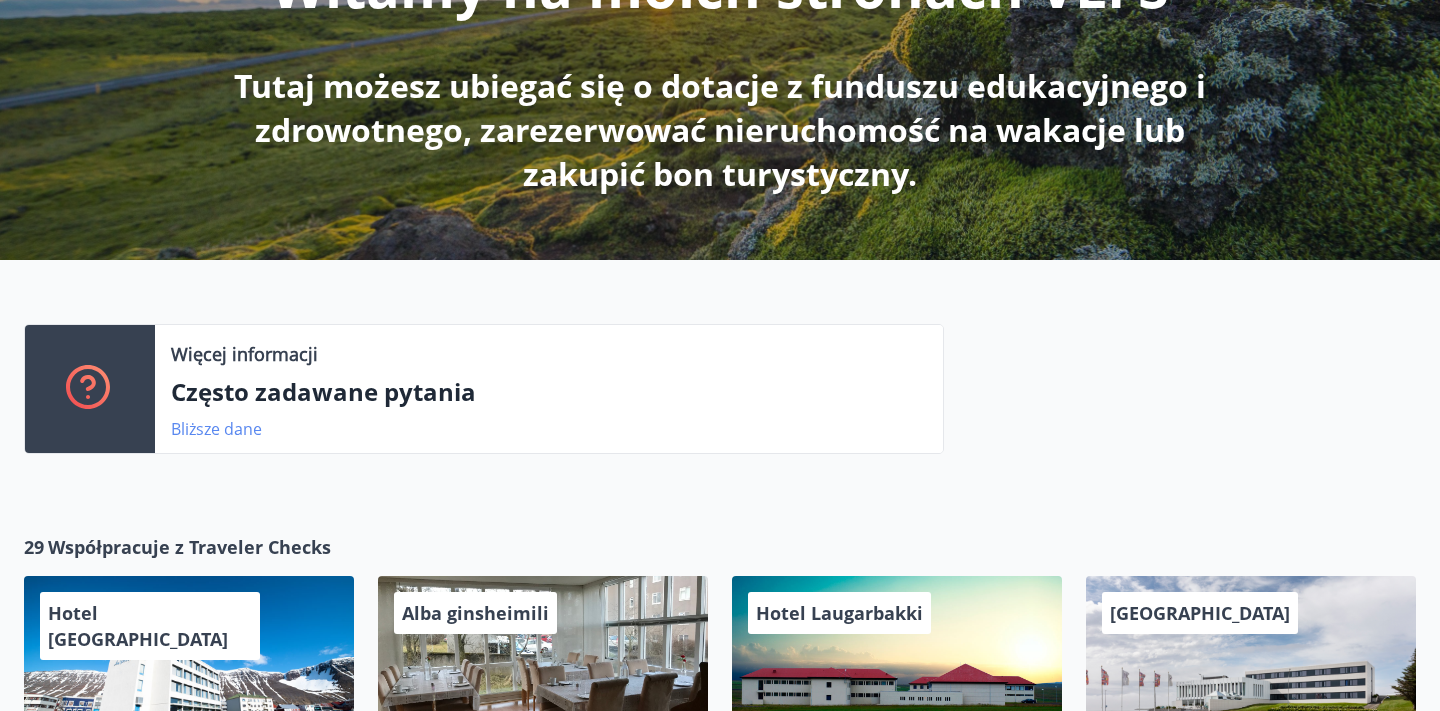 click on "Bliższe dane" at bounding box center [216, 429] 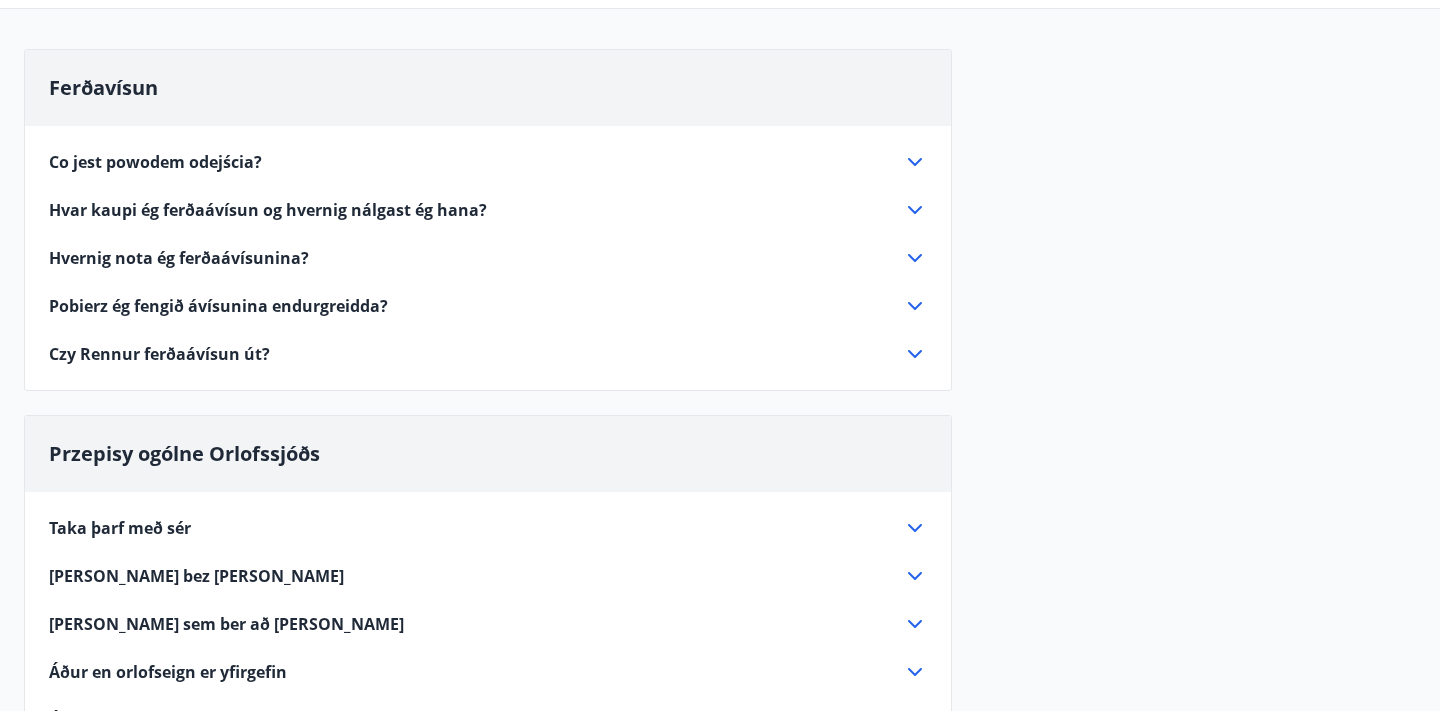 scroll, scrollTop: 187, scrollLeft: 0, axis: vertical 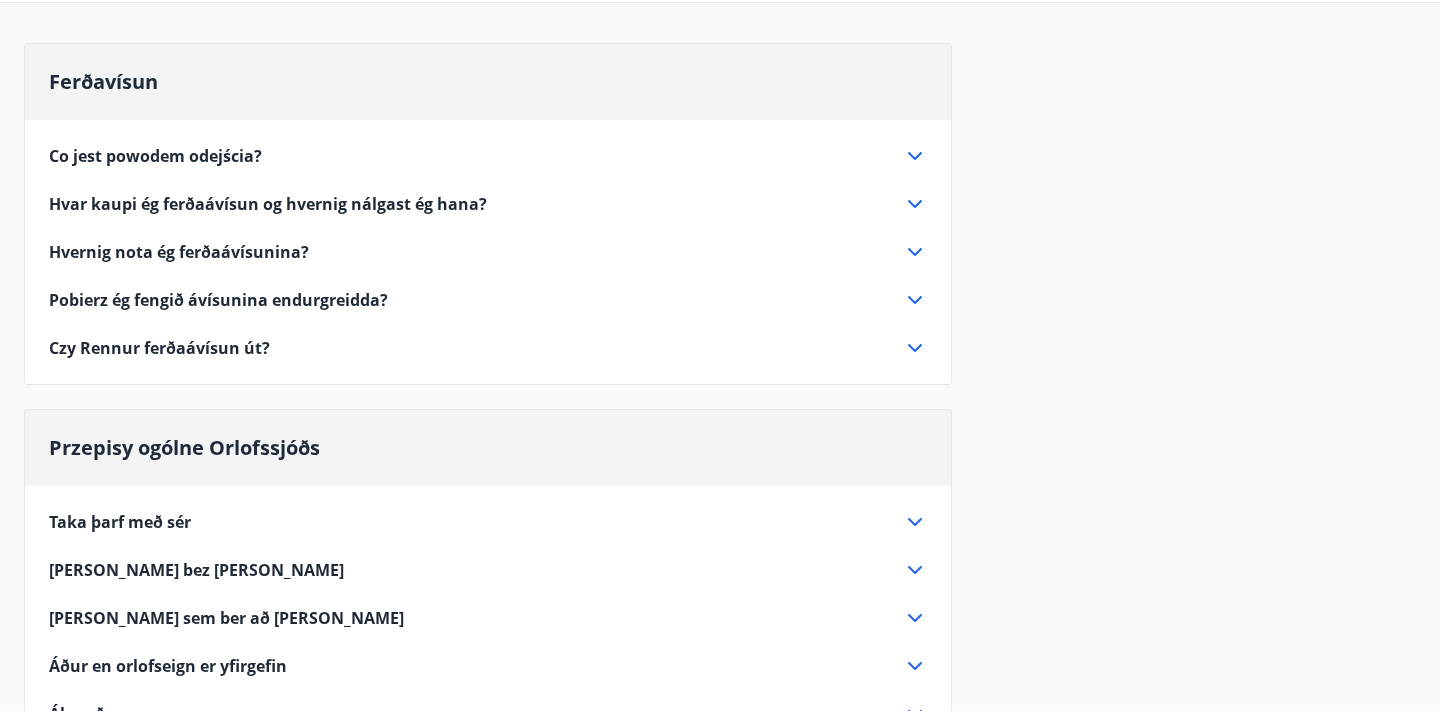 click 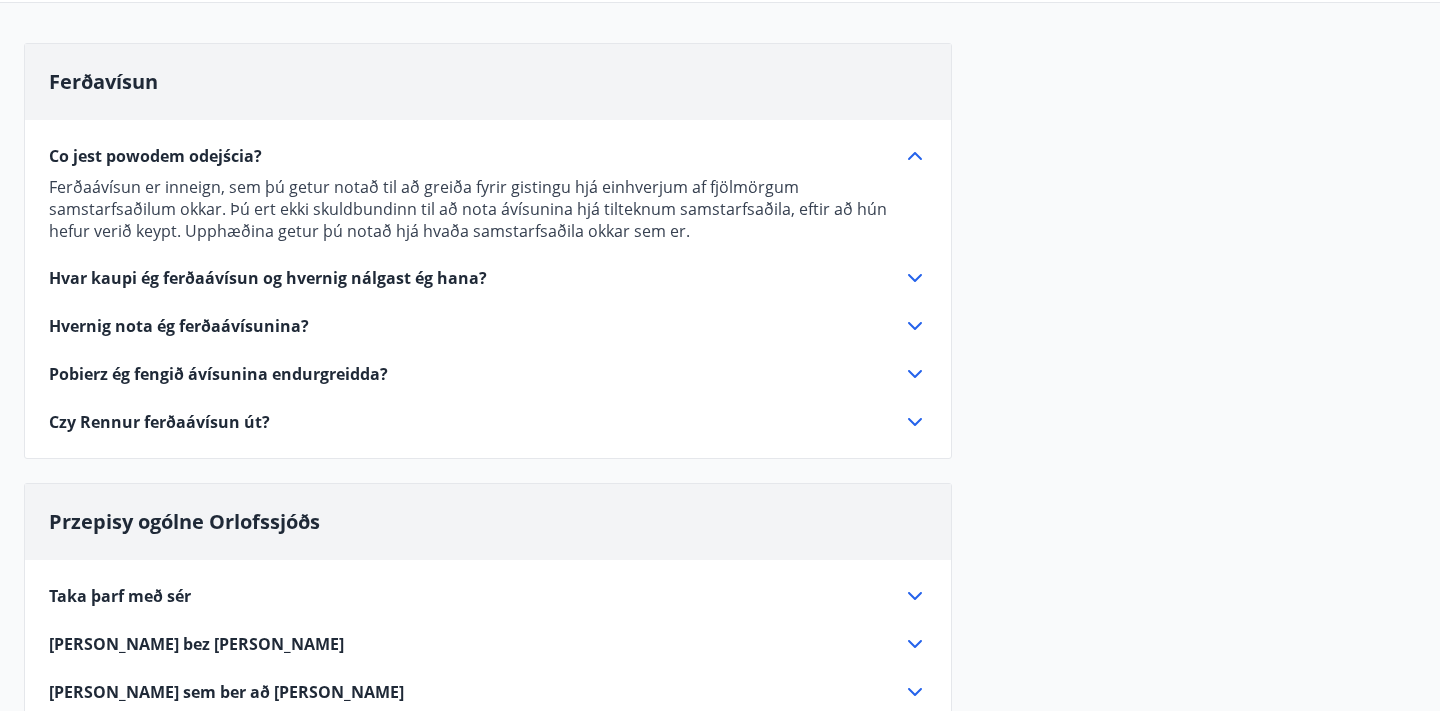 click on "Ferðavísun Co jest powodem odejścia? Ferðaávísun er inneign, sem þú getur notað til að greiða fyrir gistingu hjá einhverjum af fjölmörgum samstarfsaðilum okkar. Þú ert ekki skuldbundinn til að nota ávísunina hjá tilteknum samstarfsaðila, eftir að hún hefur verið keypt. Upphæðina getur þú notað hjá hvaða samstarfsaðila okkar sem er.
Hvar kaupi ég ferðaávísun og hvernig nálgast ég hana? Þú [PERSON_NAME] zajazd á orlofsvef þíns stéttarfélags og zapachir á „Ferðaávísun”. Þú velur upphæð ávísunarinnar og greiðir fyrir með greiðslukorti. Ávísunin verður á þínu svæði á orlofsvefnum. Þú þarft aðeins að gefa upp kennitöluna þína þegar þú mætir á staðinn. Þú þarft ekkert að hafa með þér.
Hvernig nota ég ferðaávísunina? Þegar þú mætir á áfangastað gefur þú upp kennitölu þína. Þú þarft engu að framvísa öðru en persónuskilríkjum.
Pobierz ég fengið ávísunina endurgreidda?
Czy Rennur ferðaávísun út?" at bounding box center (720, 932) 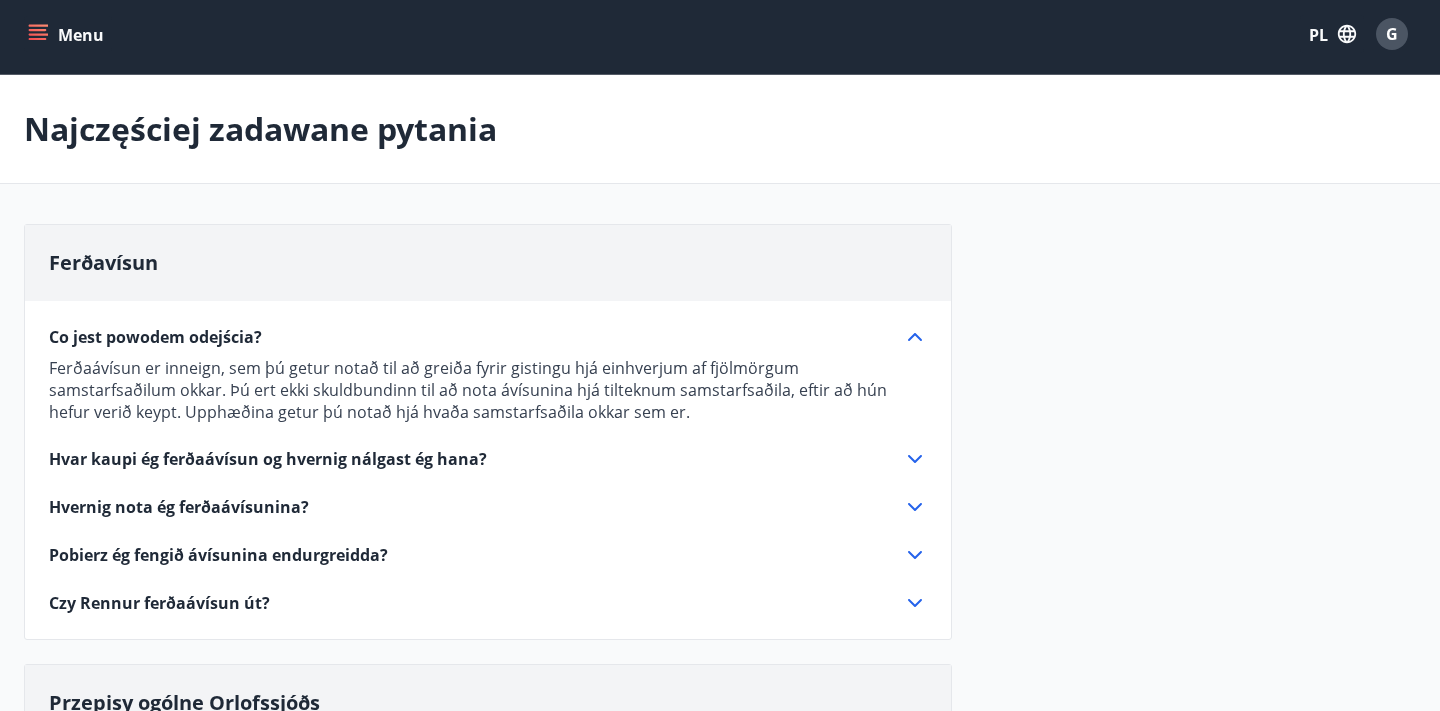 scroll, scrollTop: 0, scrollLeft: 0, axis: both 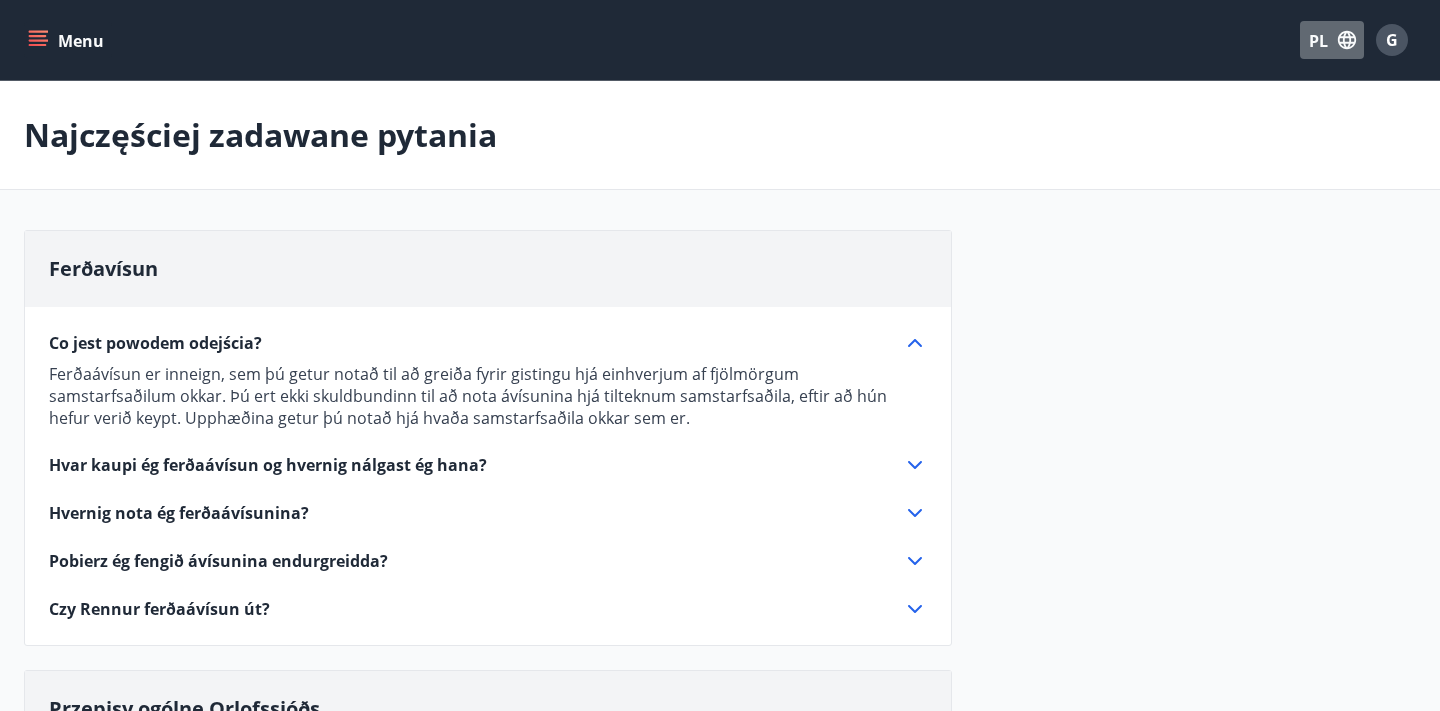 click 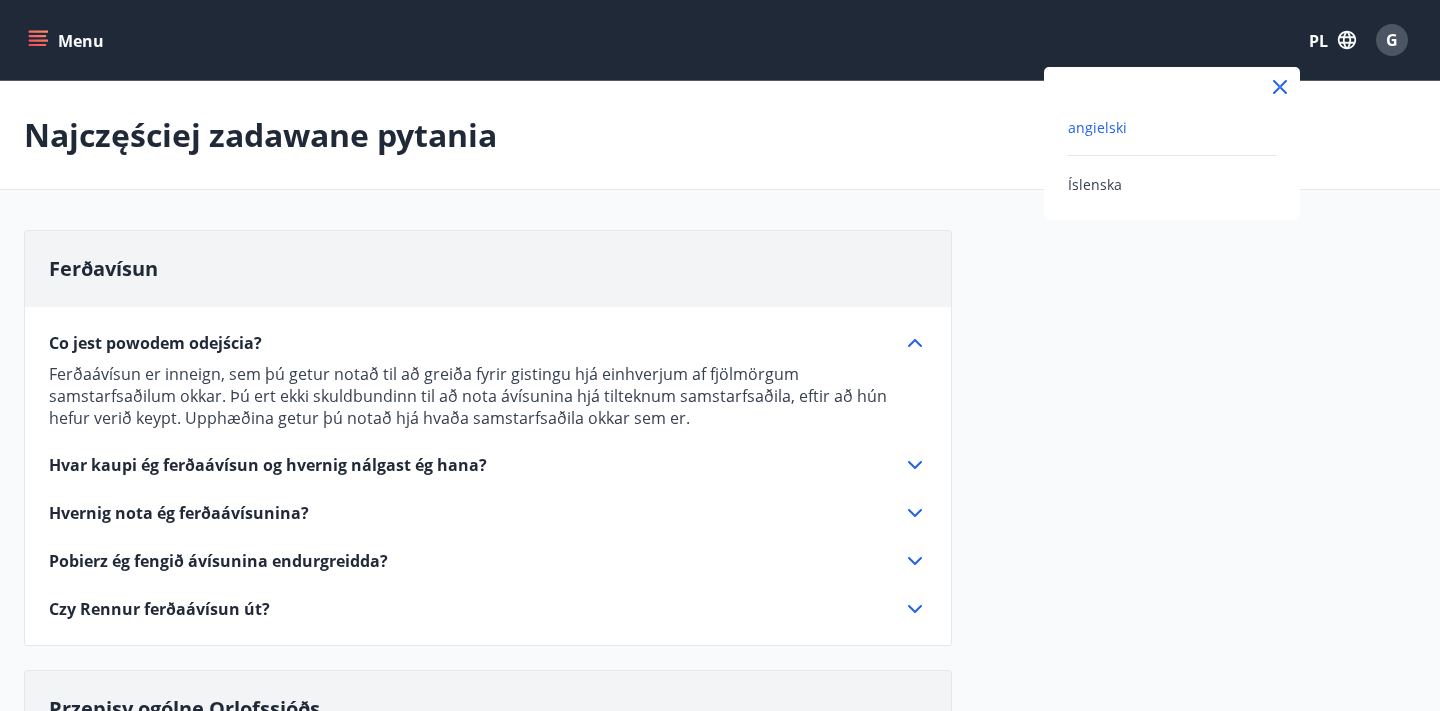 click on "angielski" at bounding box center [1172, 127] 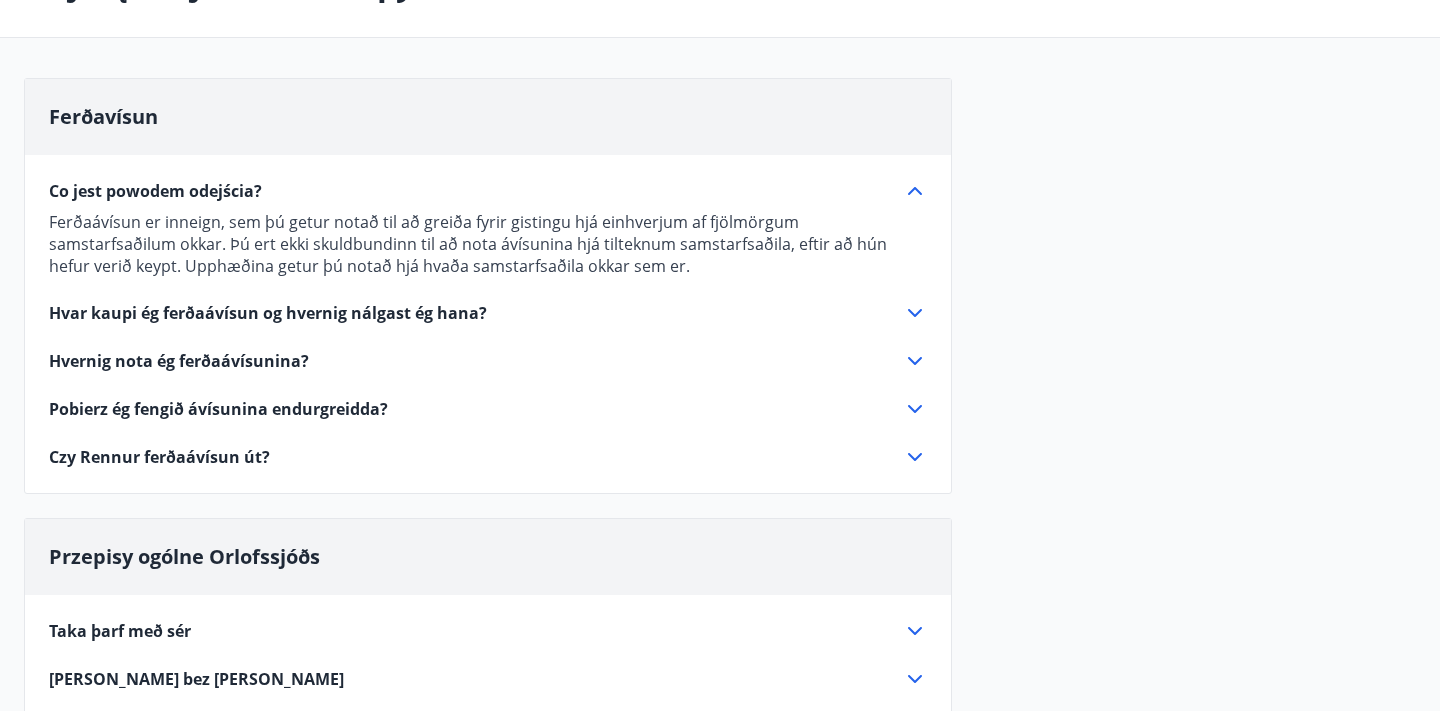 scroll, scrollTop: 157, scrollLeft: 0, axis: vertical 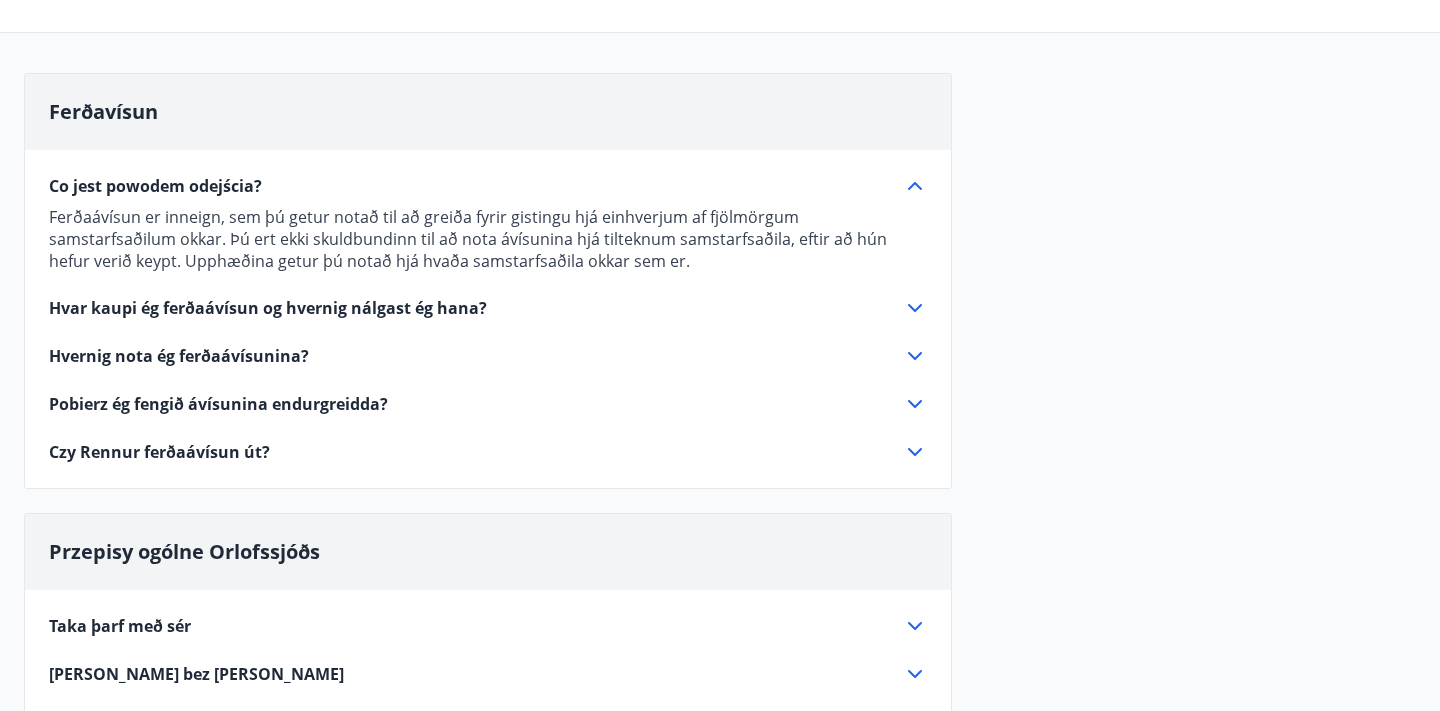click 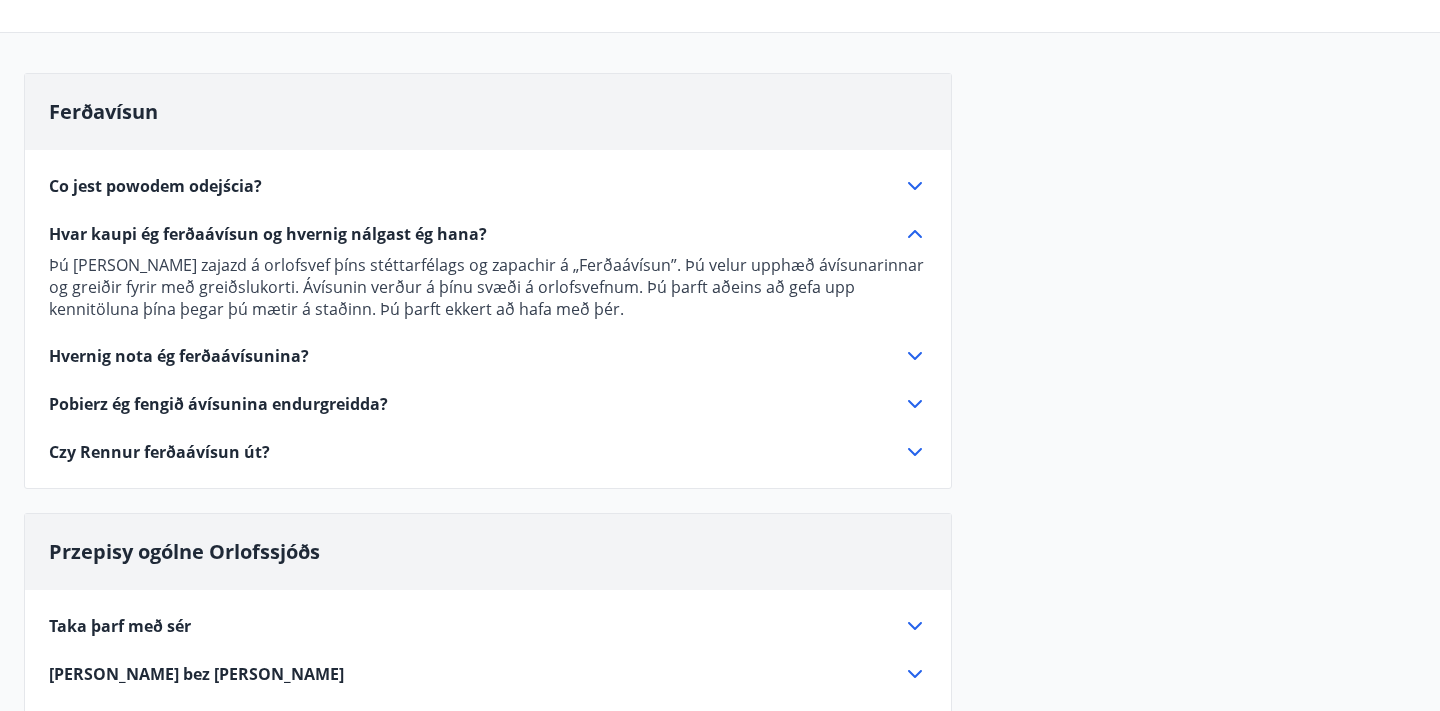 click on "Ferðavísun Co jest powodem odejścia? Ferðaávísun er inneign, sem þú getur notað til að greiða fyrir gistingu hjá einhverjum af fjölmörgum samstarfsaðilum okkar. Þú ert ekki skuldbundinn til að nota ávísunina hjá tilteknum samstarfsaðila, eftir að hún hefur verið keypt. Upphæðina getur þú notað hjá hvaða samstarfsaðila okkar sem er.
Hvar kaupi ég ferðaávísun og hvernig nálgast ég hana? Þú [PERSON_NAME] zajazd á orlofsvef þíns stéttarfélags og zapachir á „Ferðaávísun”. Þú velur upphæð ávísunarinnar og greiðir fyrir með greiðslukorti. Ávísunin verður á þínu svæði á orlofsvefnum. Þú þarft aðeins að gefa upp kennitöluna þína þegar þú mætir á staðinn. Þú þarft ekkert að hafa með þér.
Hvernig nota ég ferðaávísunina? Þegar þú mætir á áfangastað gefur þú upp kennitölu þína. Þú þarft engu að framvísa öðru en persónuskilríkjum.
Pobierz ég fengið ávísunina endurgreidda?
Czy Rennur ferðaávísun út?" at bounding box center [720, 962] 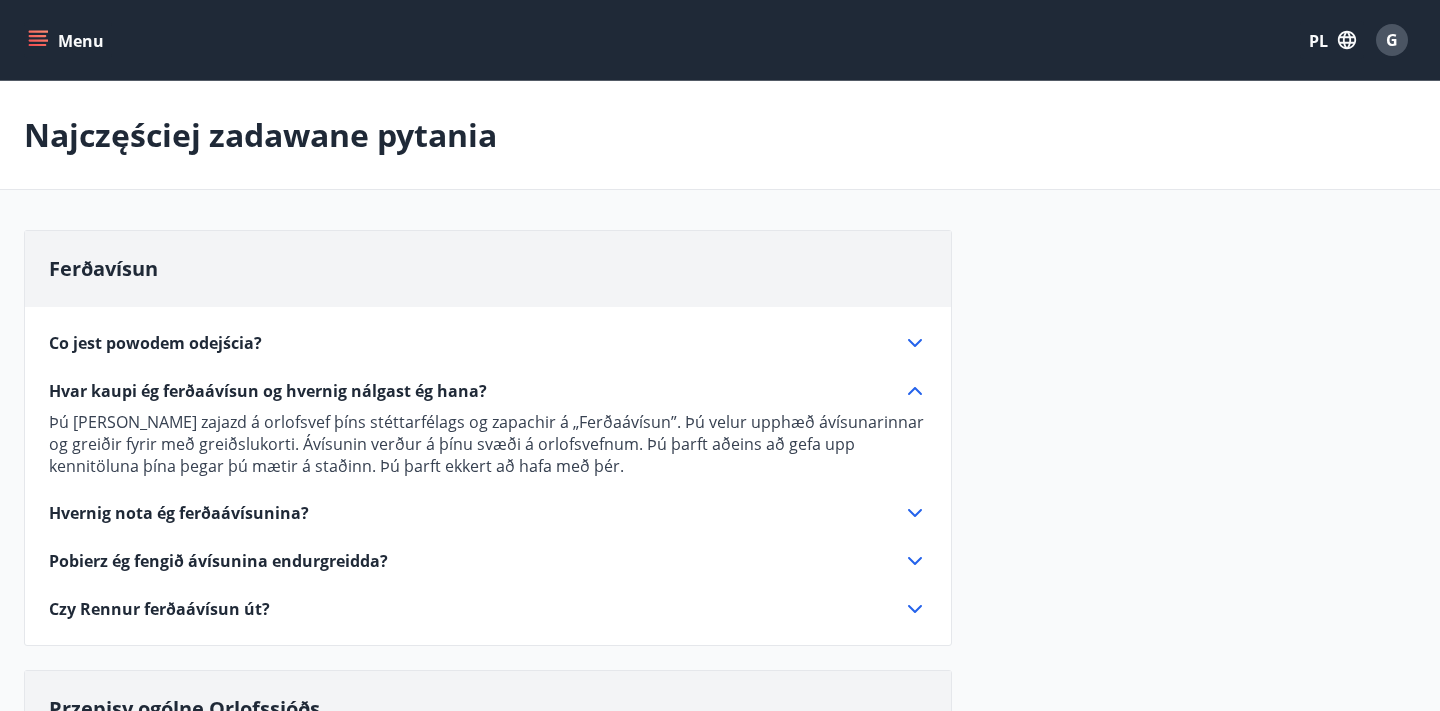click on "Ferðavísun Co jest powodem odejścia? Ferðaávísun er inneign, sem þú getur notað til að greiða fyrir gistingu hjá einhverjum af fjölmörgum samstarfsaðilum okkar. Þú ert ekki skuldbundinn til að nota ávísunina hjá tilteknum samstarfsaðila, eftir að hún hefur verið keypt. Upphæðina getur þú notað hjá hvaða samstarfsaðila okkar sem er.
Hvar kaupi ég ferðaávísun og hvernig nálgast ég hana? Þú [PERSON_NAME] zajazd á orlofsvef þíns stéttarfélags og zapachir á „Ferðaávísun”. Þú velur upphæð ávísunarinnar og greiðir fyrir með greiðslukorti. Ávísunin verður á þínu svæði á orlofsvefnum. Þú þarft aðeins að gefa upp kennitöluna þína þegar þú mætir á staðinn. Þú þarft ekkert að hafa með þér.
Hvernig nota ég ferðaávísunina? Þegar þú mætir á áfangastað gefur þú upp kennitölu þína. Þú þarft engu að framvísa öðru en persónuskilríkjum.
Pobierz ég fengið ávísunina endurgreidda?
Czy Rennur ferðaávísun út?" at bounding box center (720, 1119) 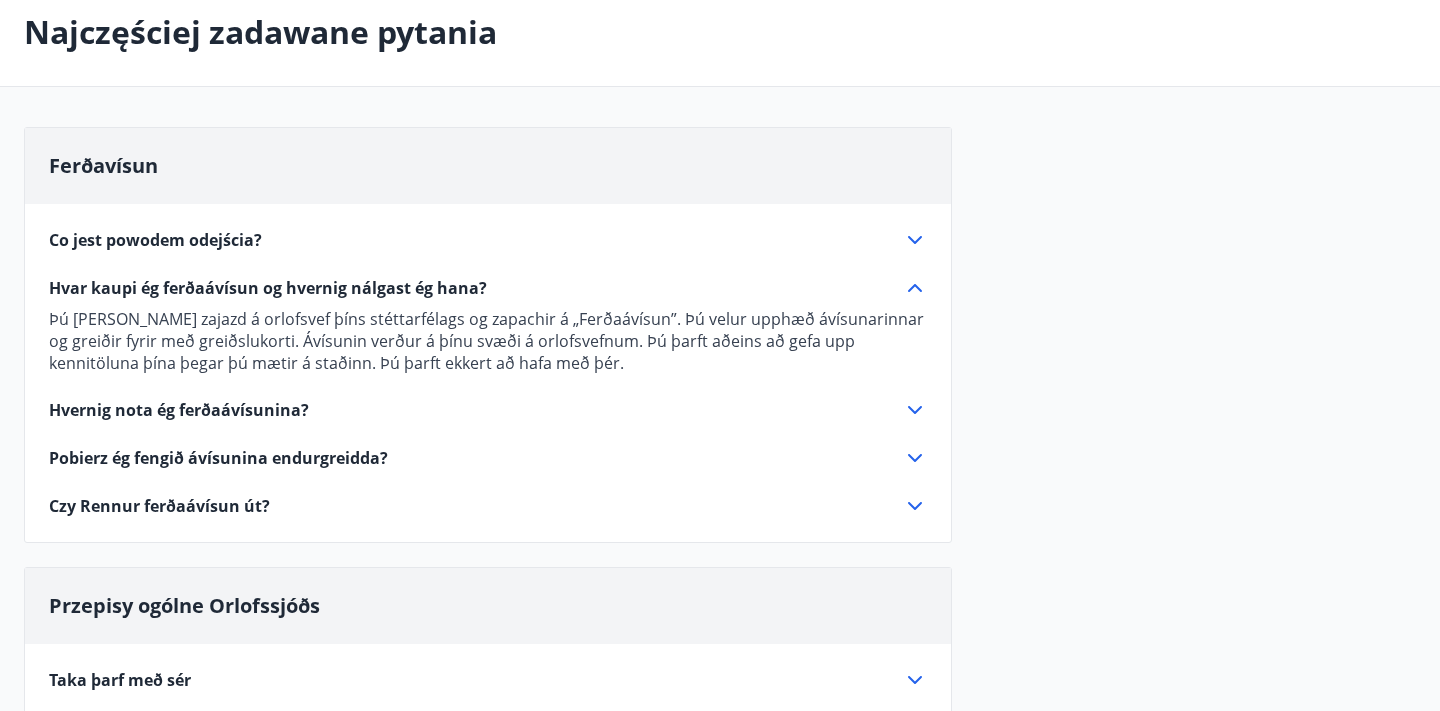 scroll, scrollTop: 0, scrollLeft: 0, axis: both 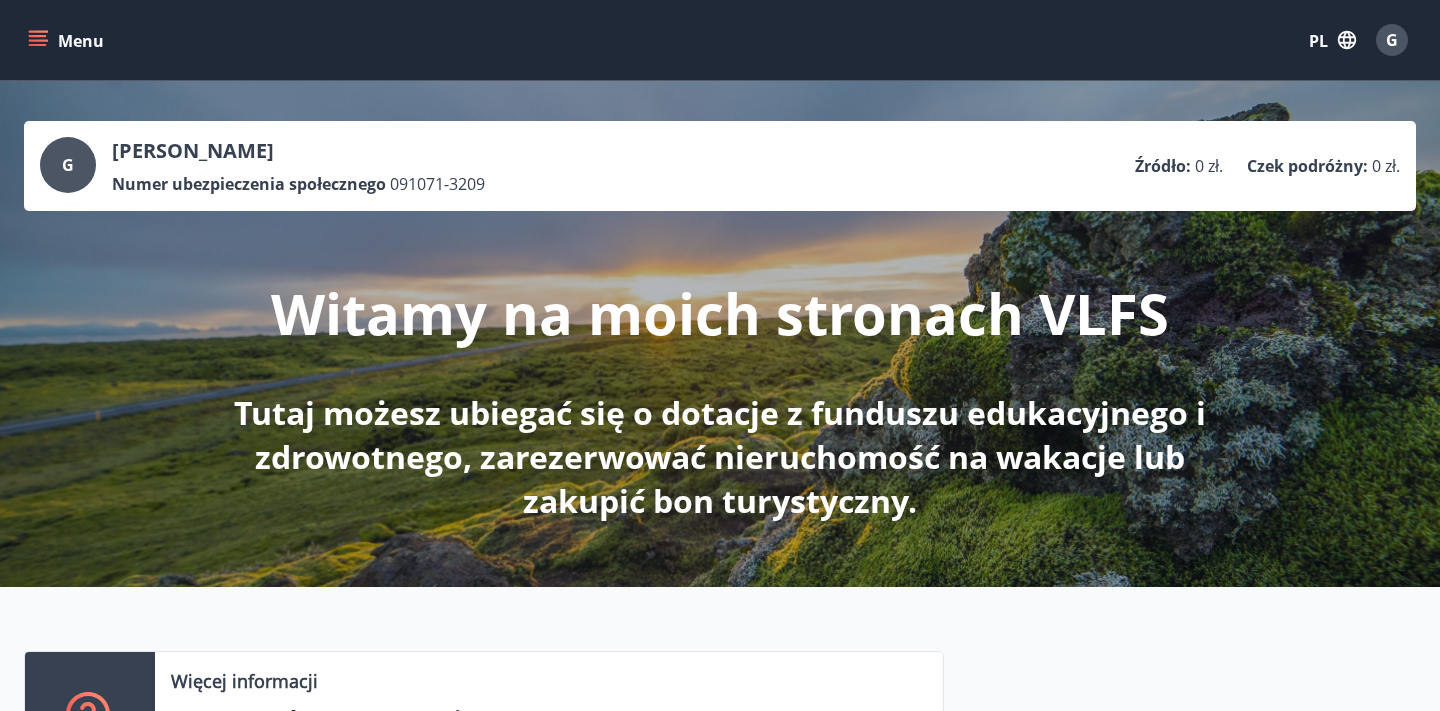 click 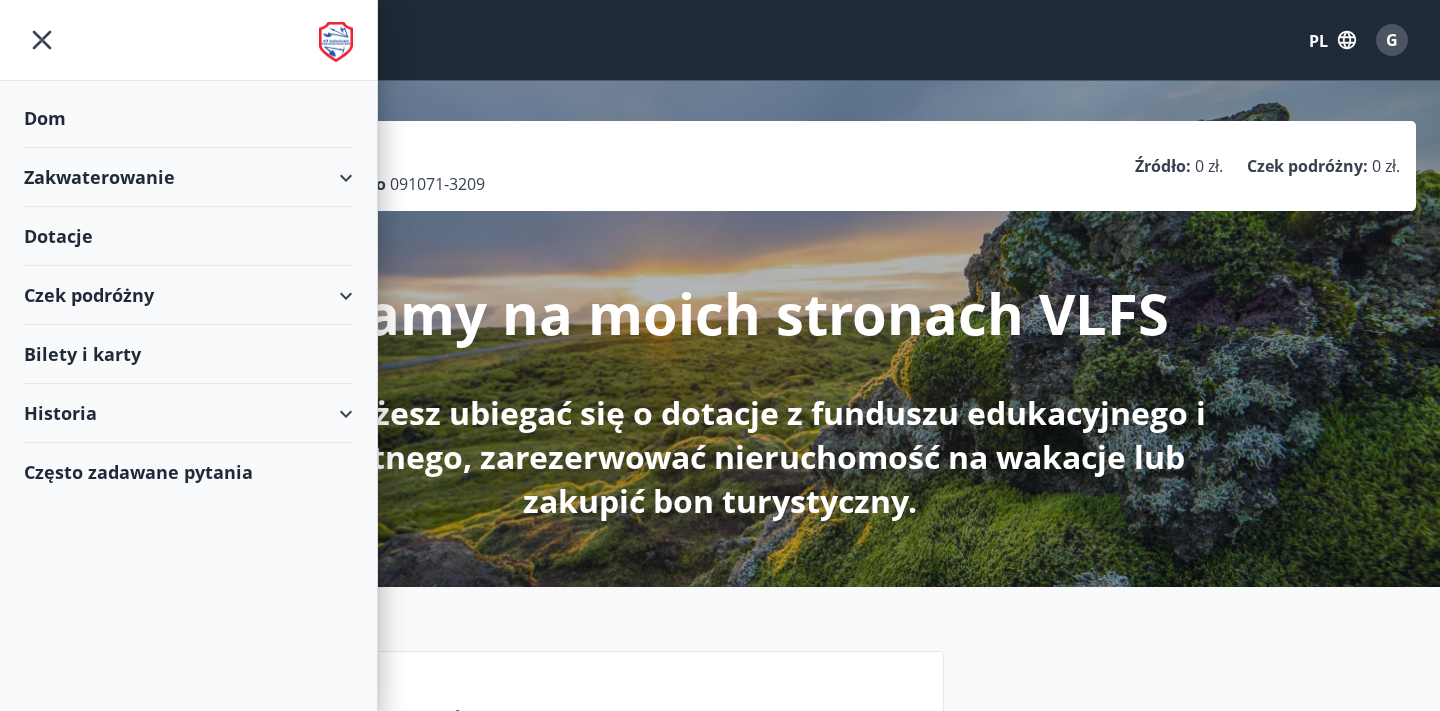 click on "Dotacje" at bounding box center (188, 118) 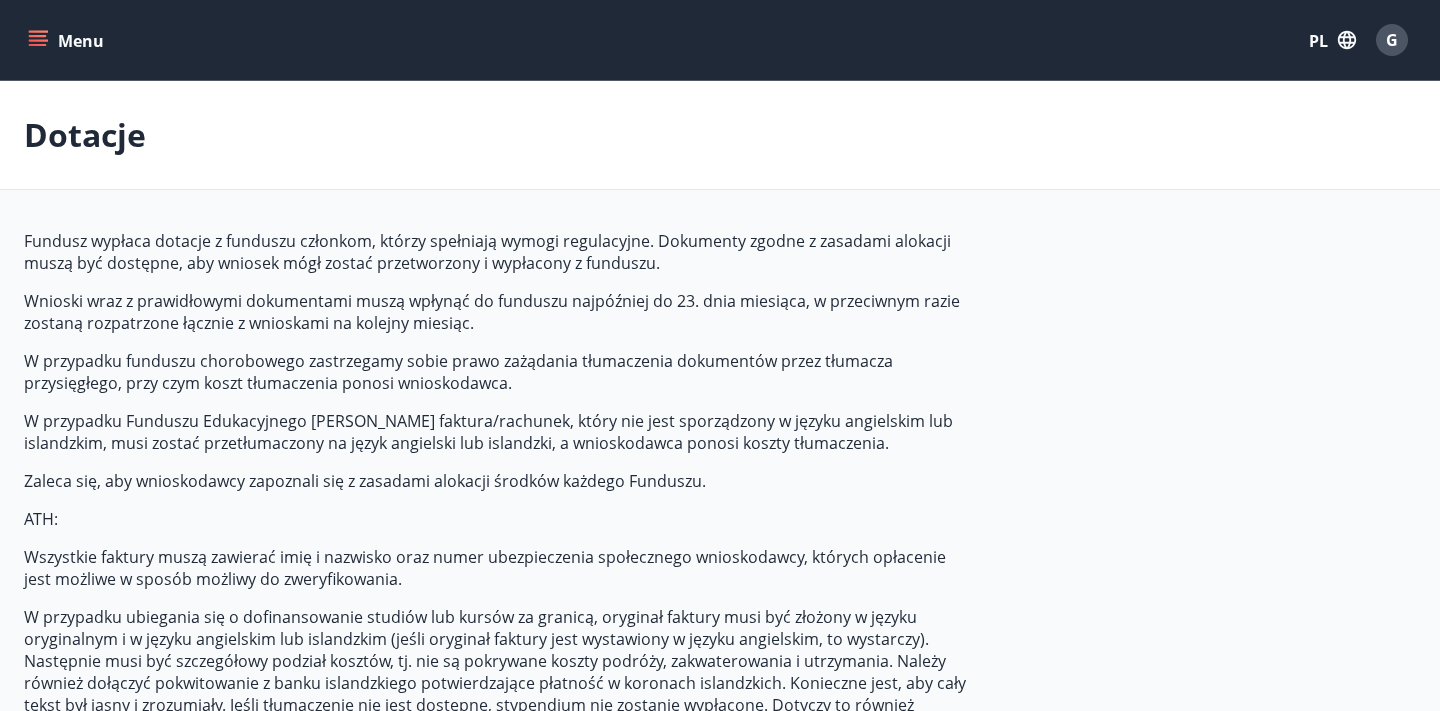 type on "***" 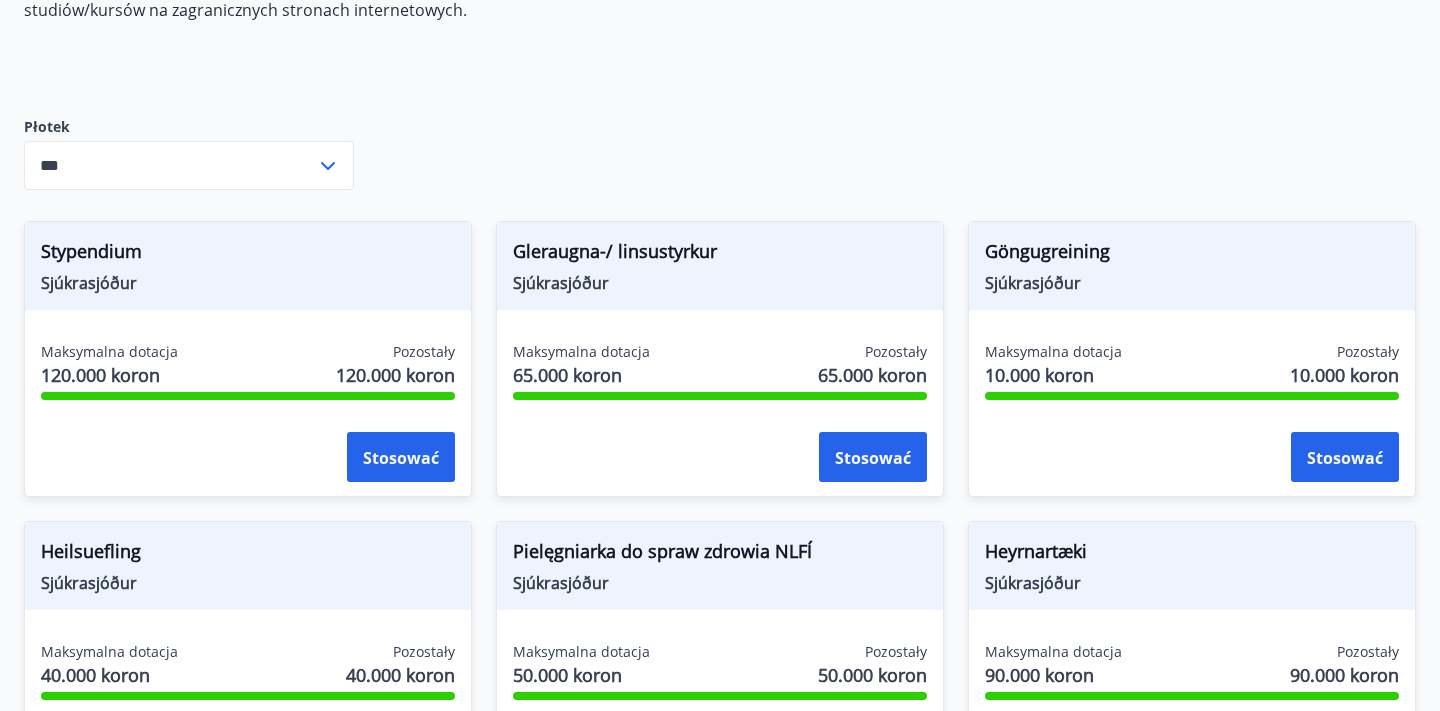 scroll, scrollTop: 724, scrollLeft: 0, axis: vertical 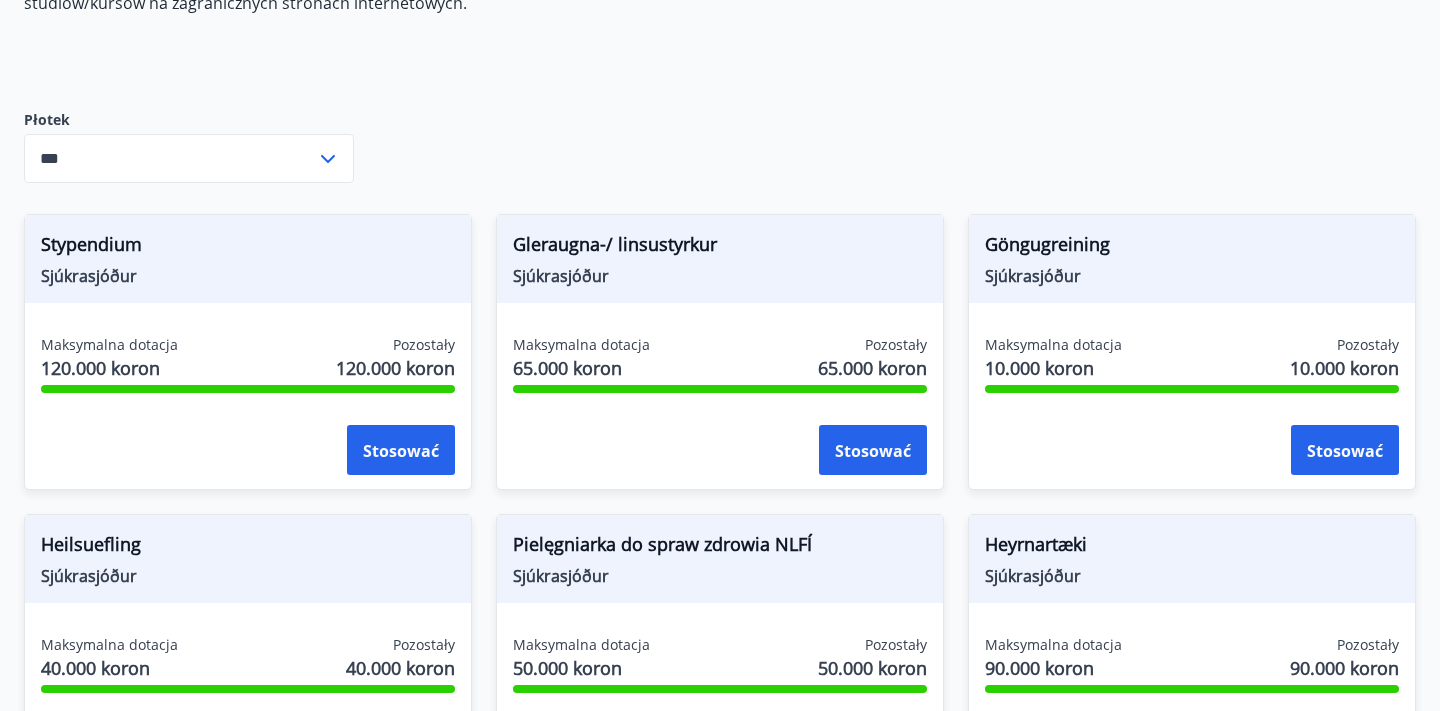 click 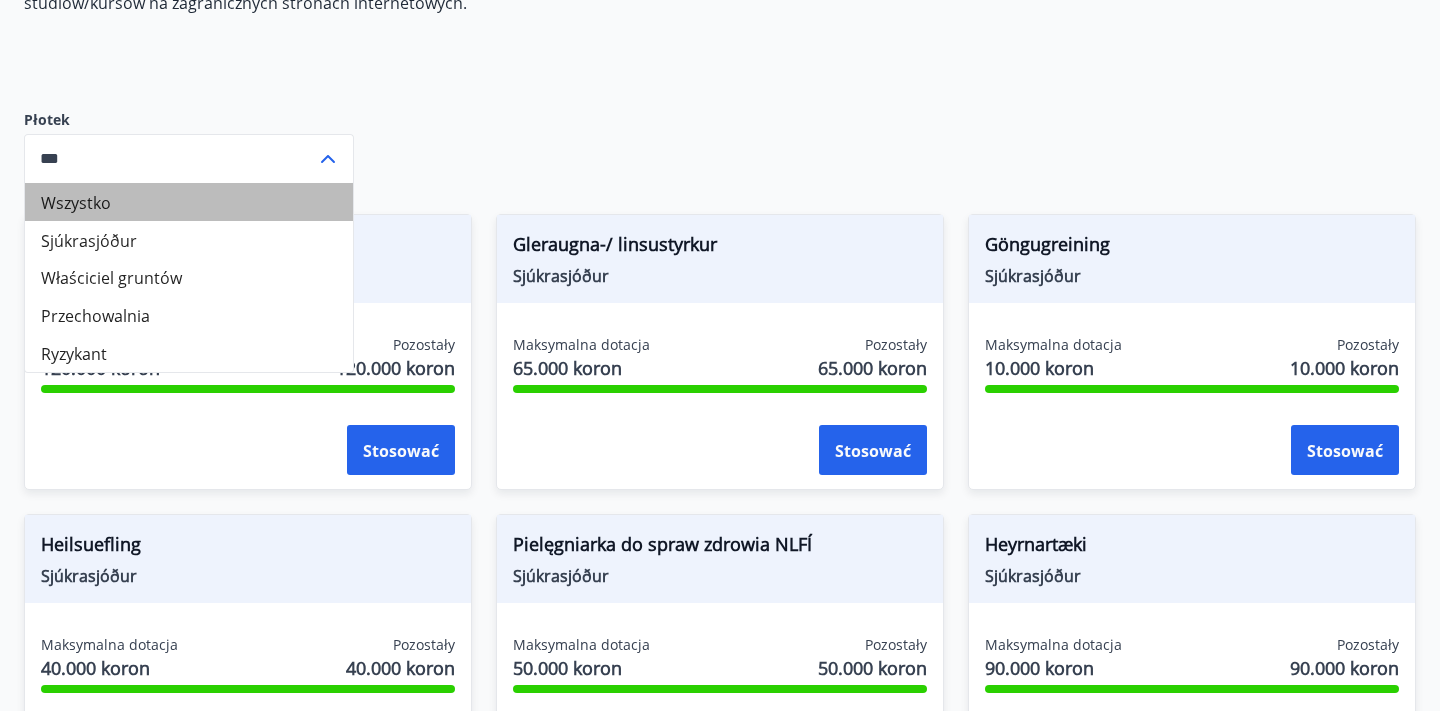 click on "Wszystko" at bounding box center (189, 202) 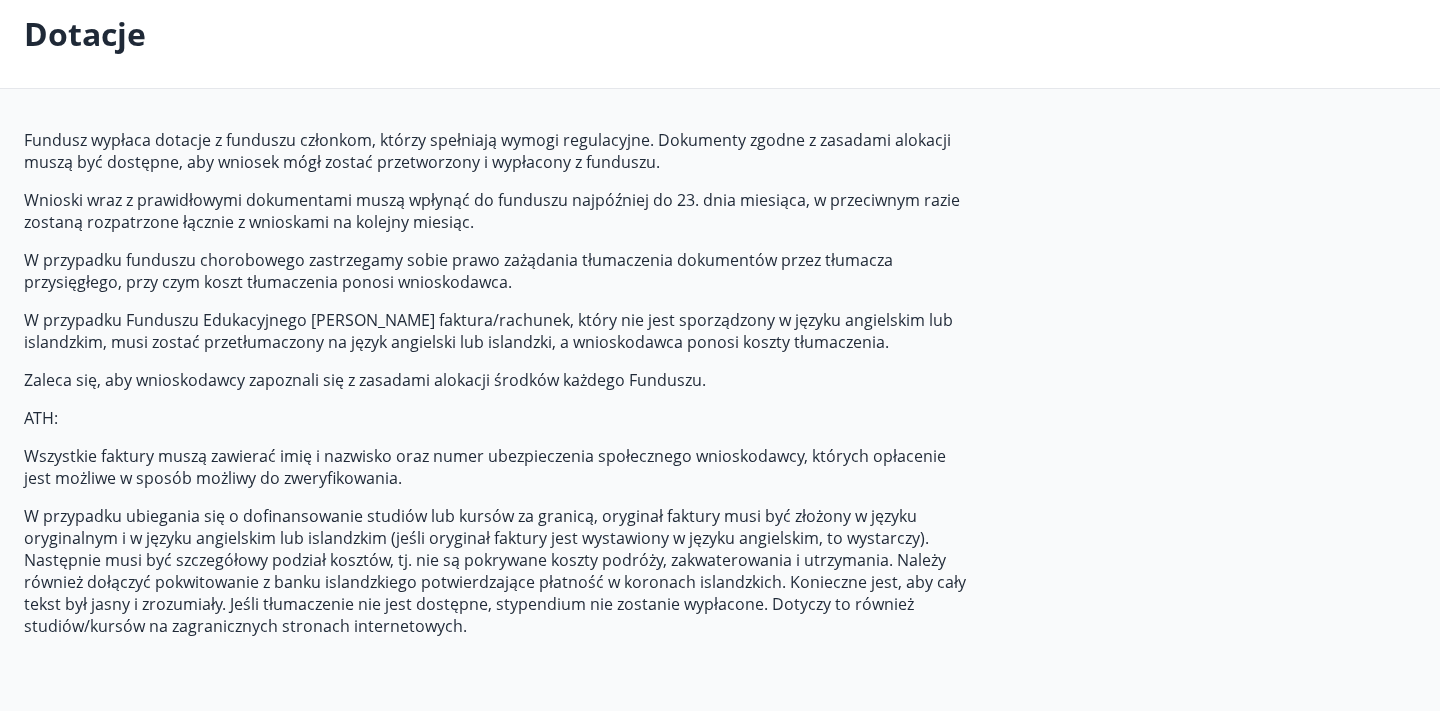 scroll, scrollTop: 97, scrollLeft: 0, axis: vertical 